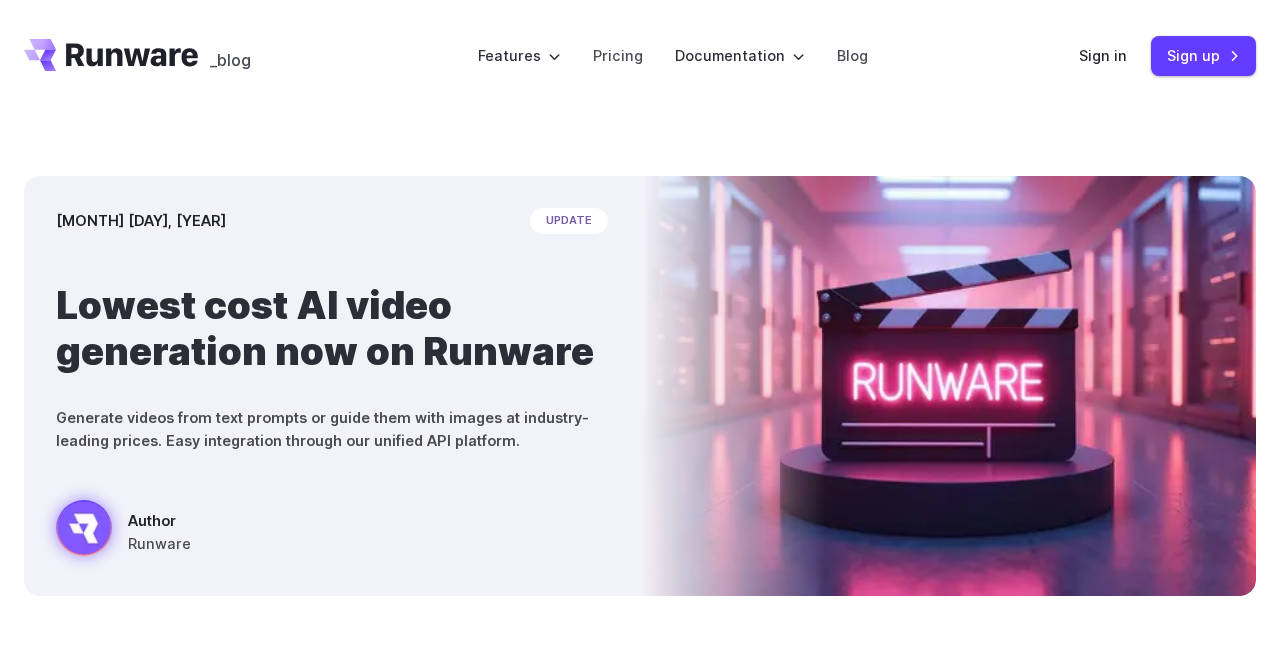 scroll, scrollTop: 2579, scrollLeft: 0, axis: vertical 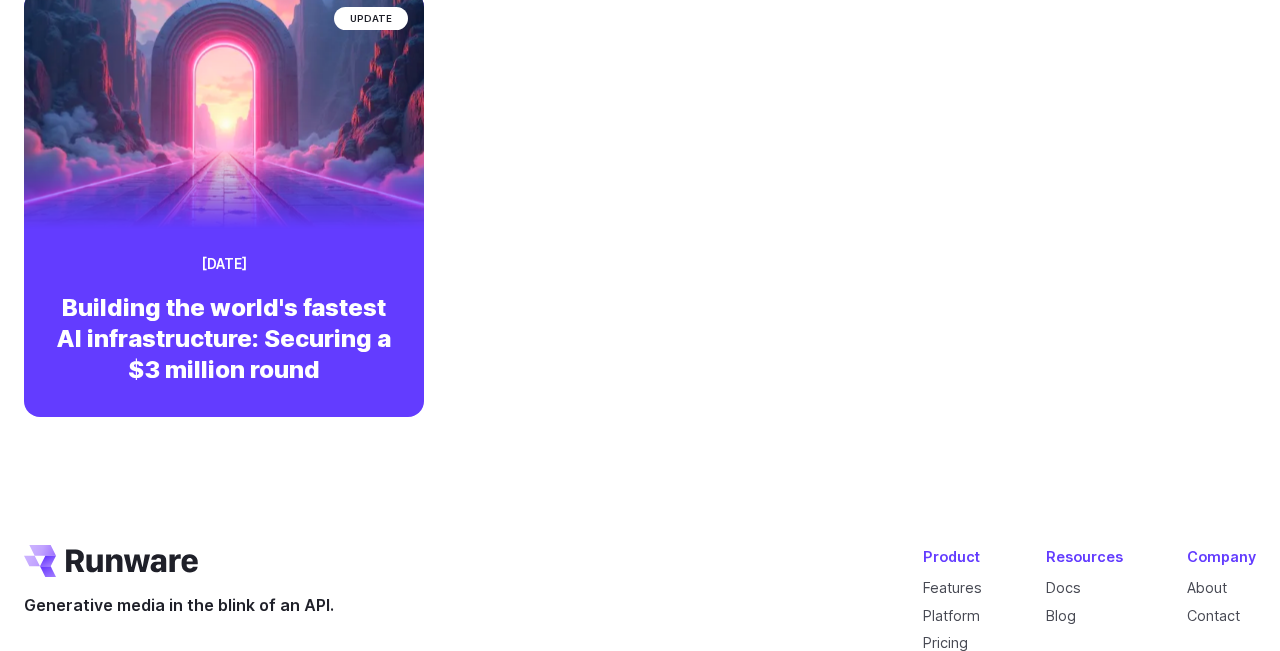 click on "update   November 17, 2024   Building the world's fastest AI infrastructure: Securing a $3 million round" at bounding box center [224, 327] 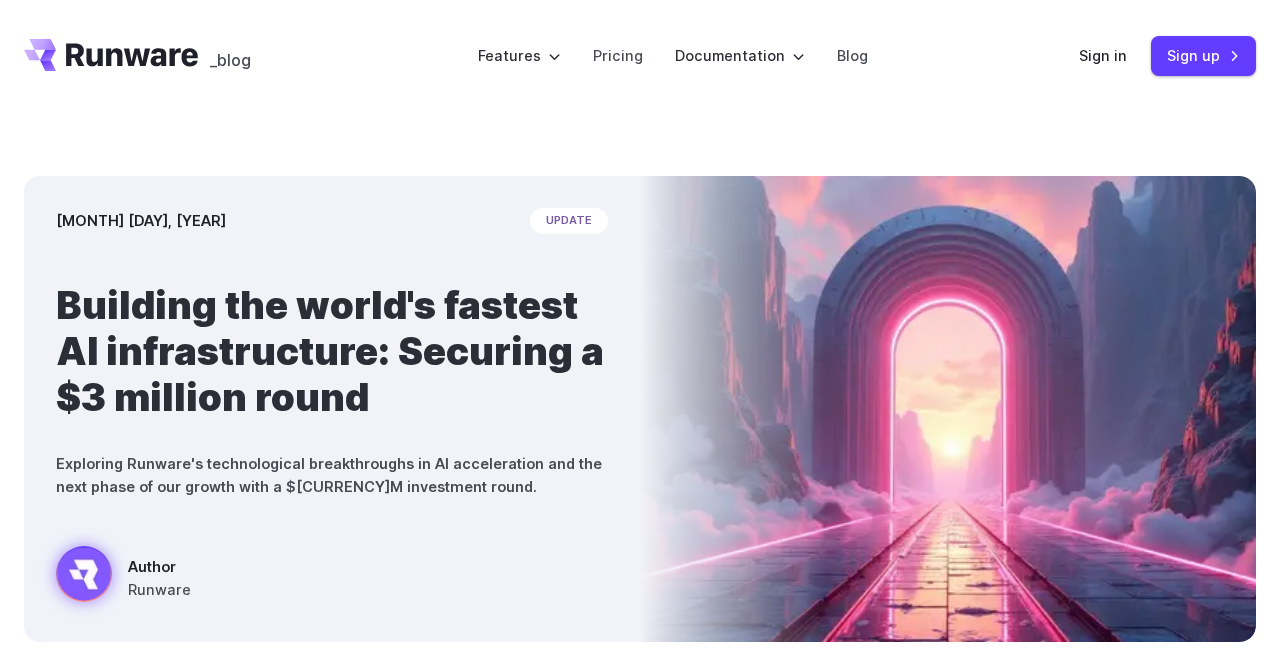 scroll, scrollTop: 0, scrollLeft: 0, axis: both 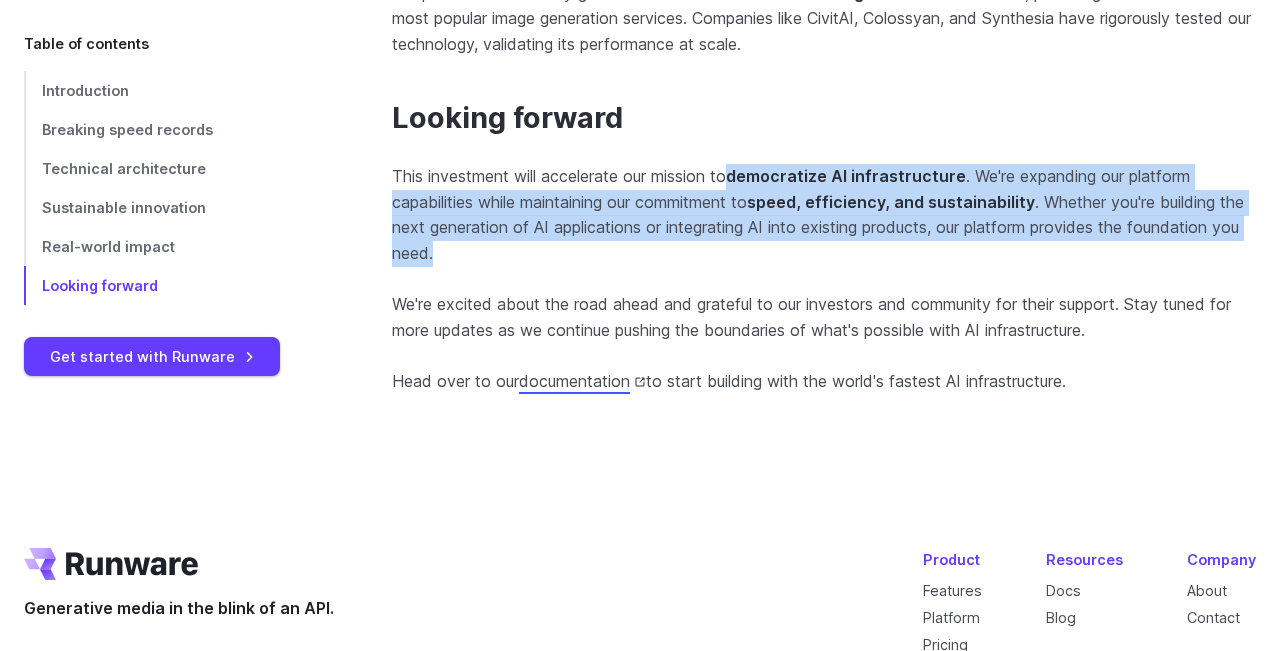 drag, startPoint x: 744, startPoint y: 175, endPoint x: 1098, endPoint y: 256, distance: 363.14874 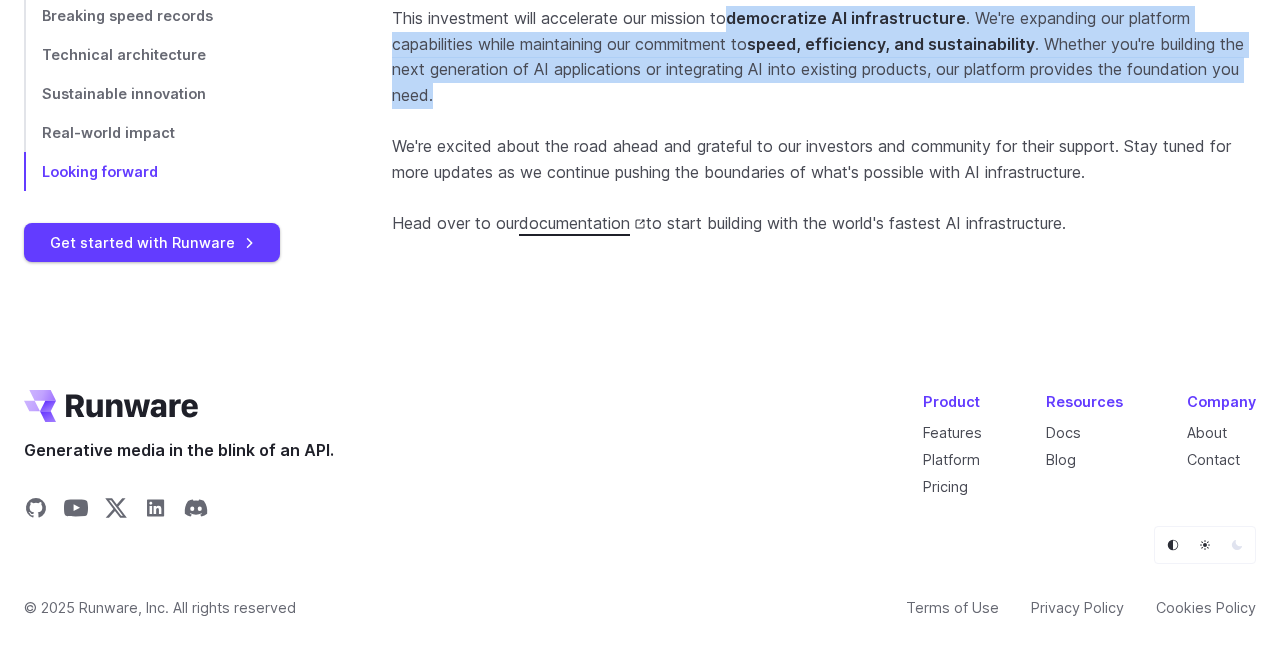 click on "documentation" at bounding box center [582, 223] 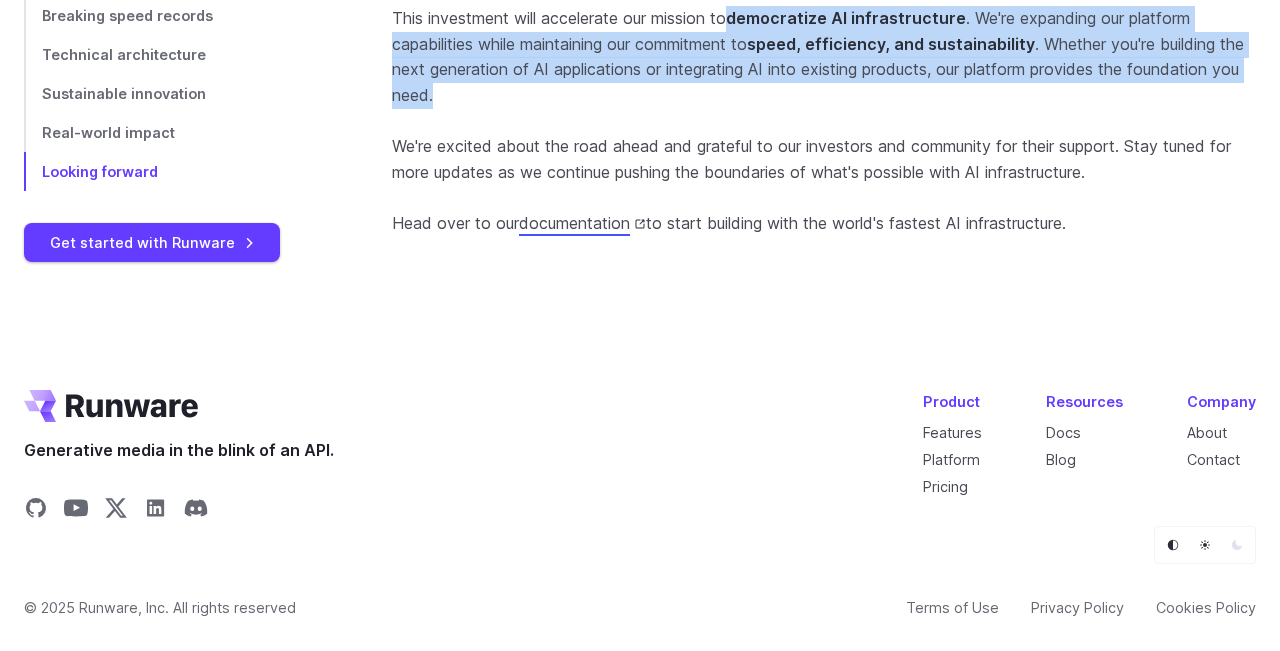 scroll, scrollTop: 2727, scrollLeft: 0, axis: vertical 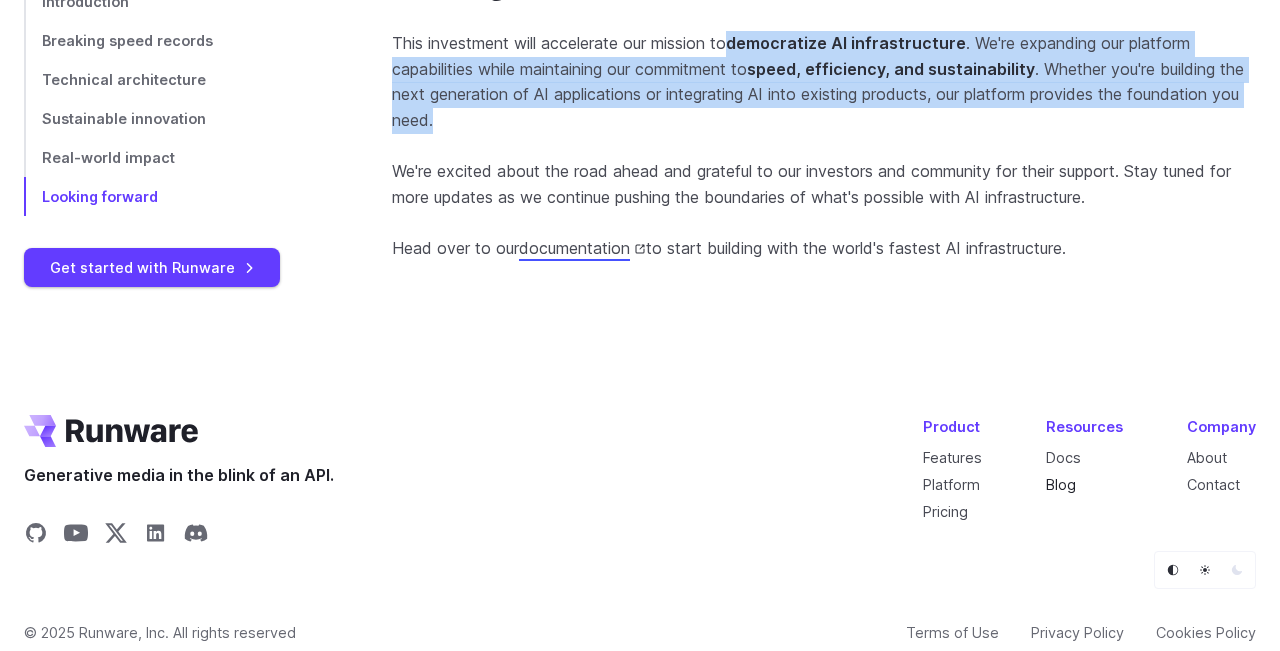 click on "Blog" at bounding box center (1061, 484) 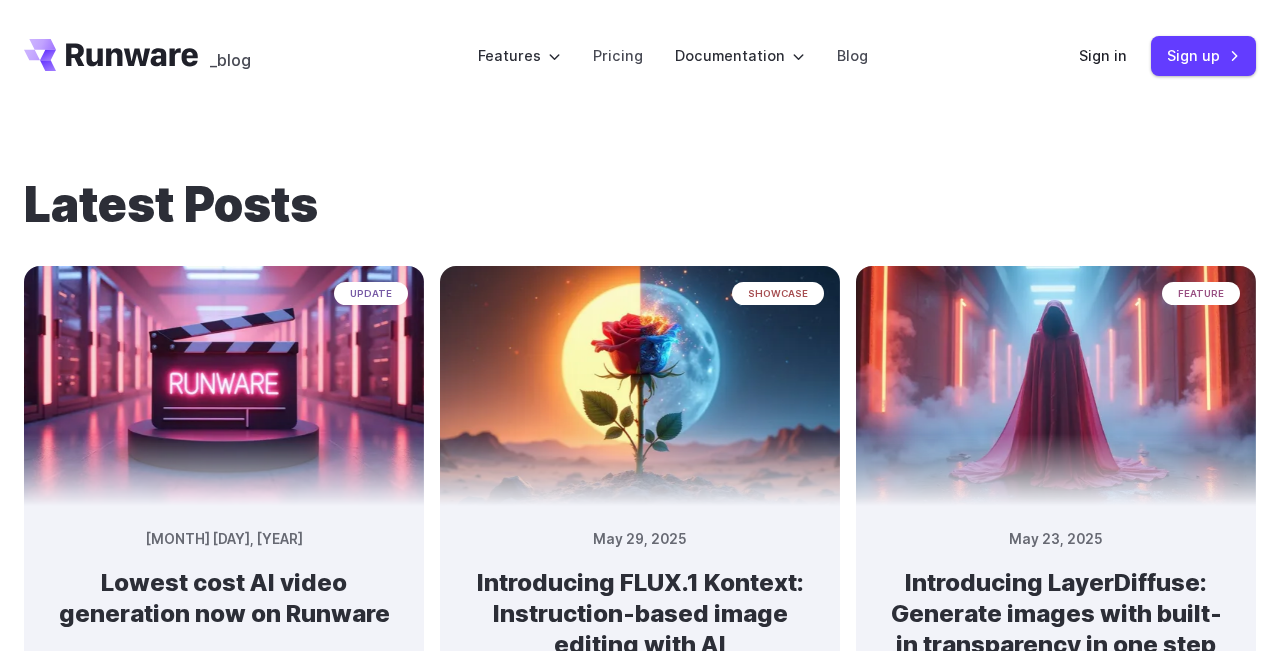 scroll, scrollTop: 0, scrollLeft: 0, axis: both 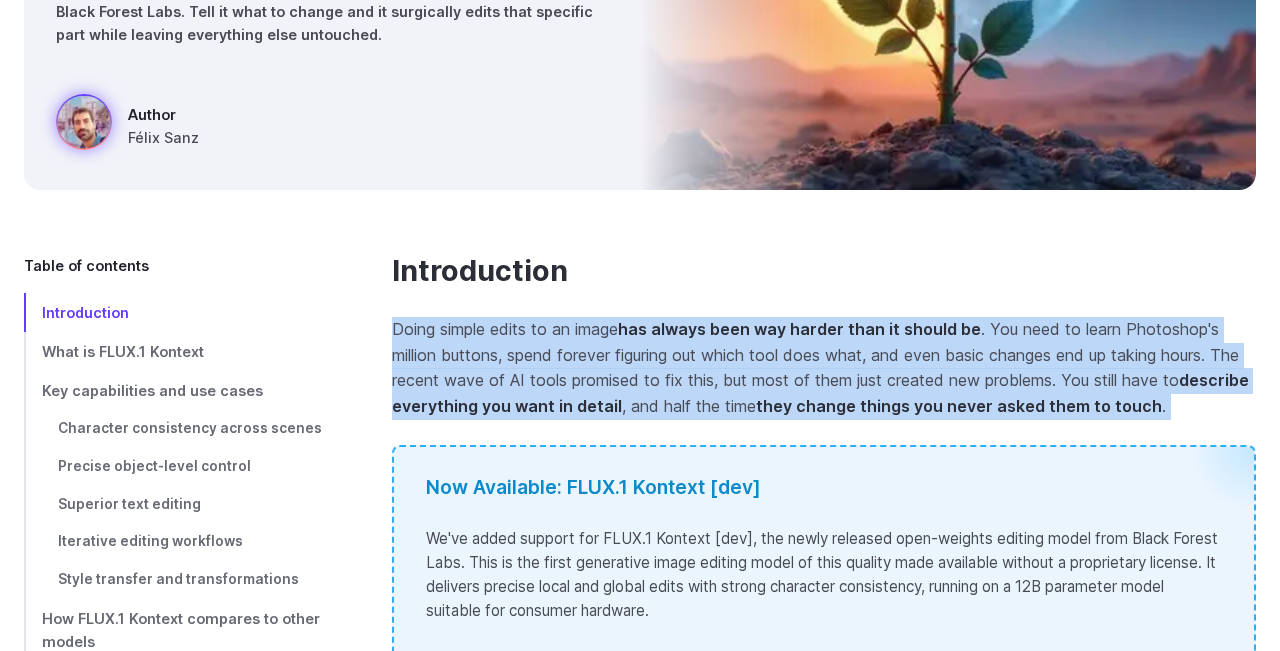 drag, startPoint x: 392, startPoint y: 326, endPoint x: 1237, endPoint y: 422, distance: 850.4358 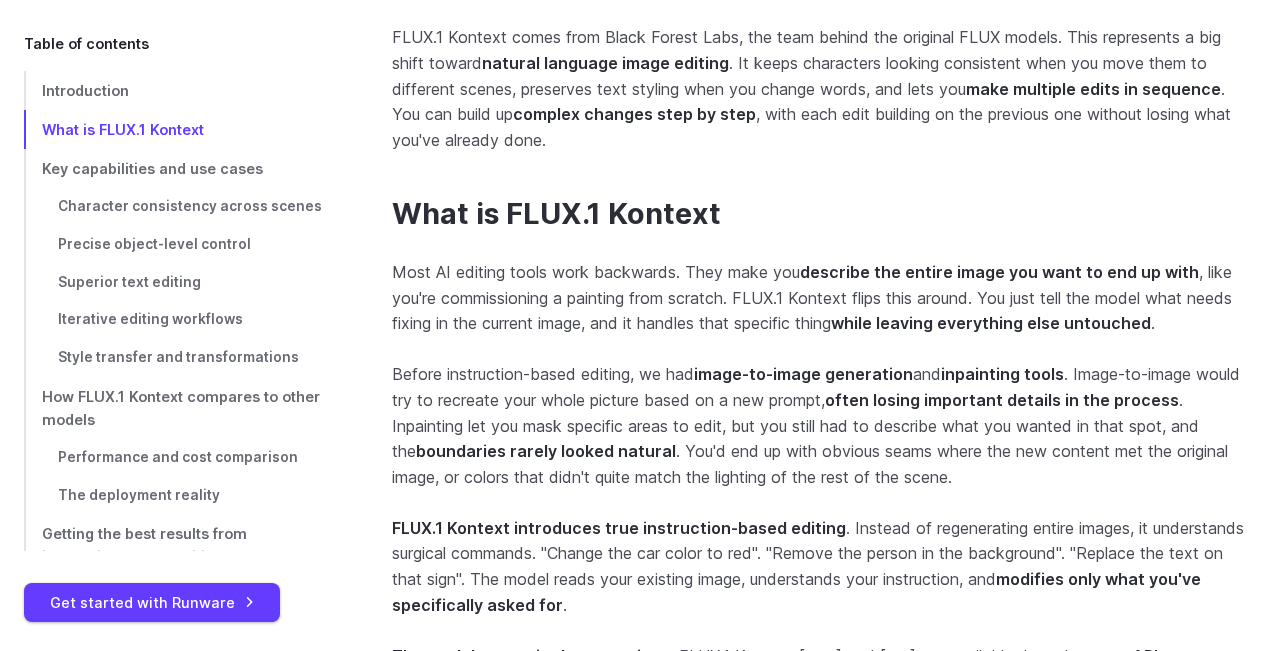 scroll, scrollTop: 2314, scrollLeft: 0, axis: vertical 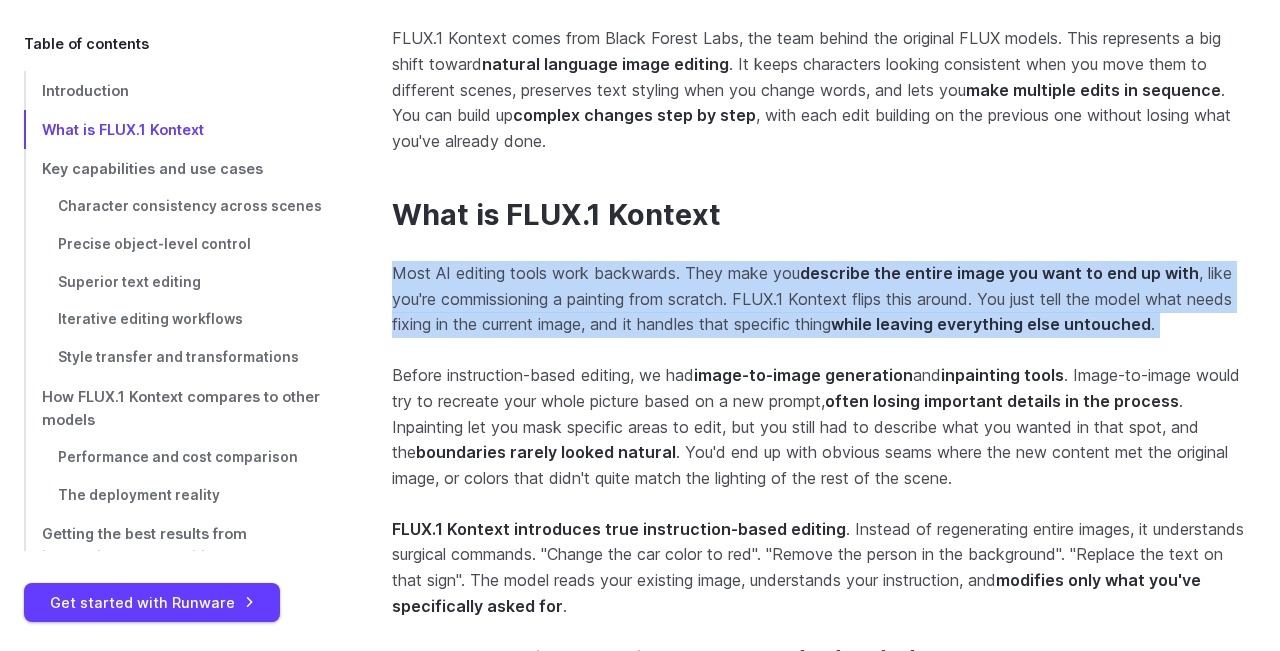 drag, startPoint x: 387, startPoint y: 272, endPoint x: 1210, endPoint y: 346, distance: 826.3201 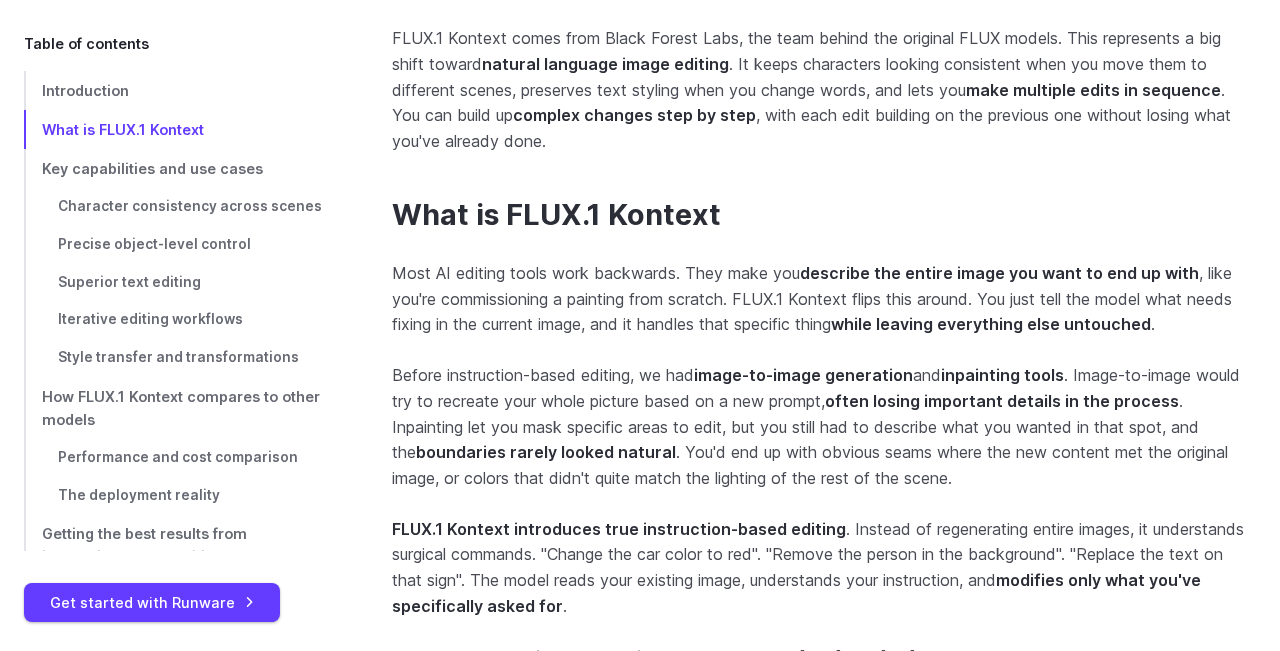 drag, startPoint x: 394, startPoint y: 371, endPoint x: 793, endPoint y: 425, distance: 402.63754 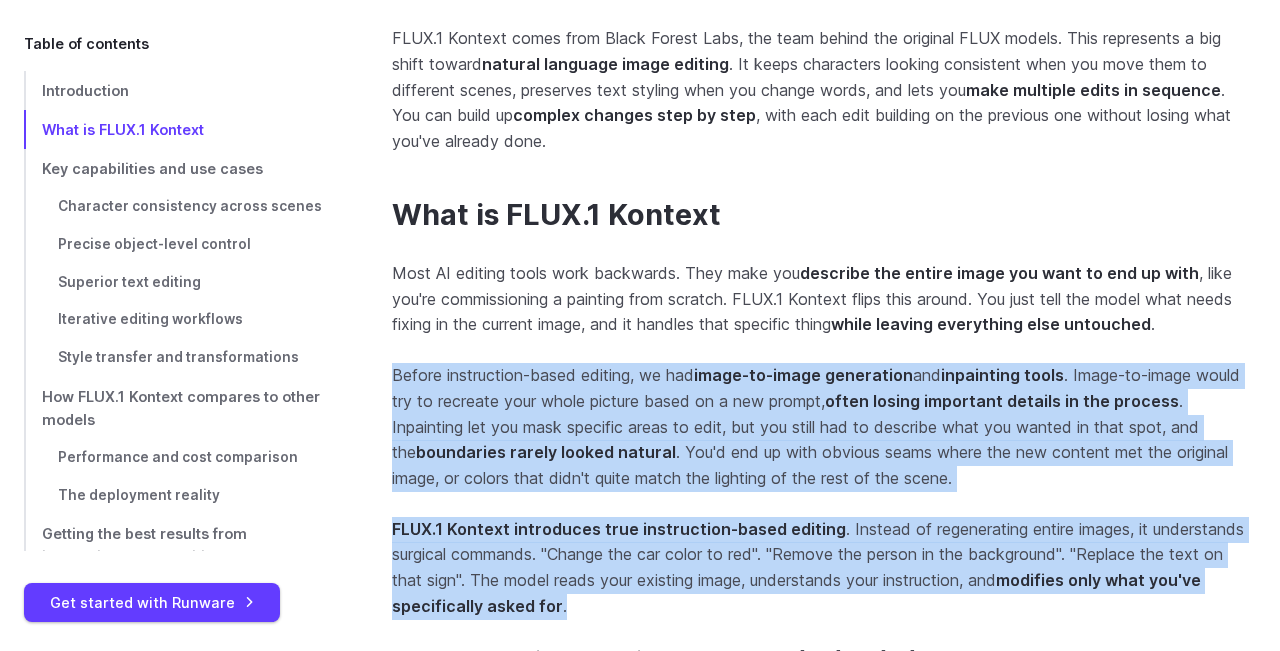 drag, startPoint x: 392, startPoint y: 371, endPoint x: 1193, endPoint y: 600, distance: 833.09186 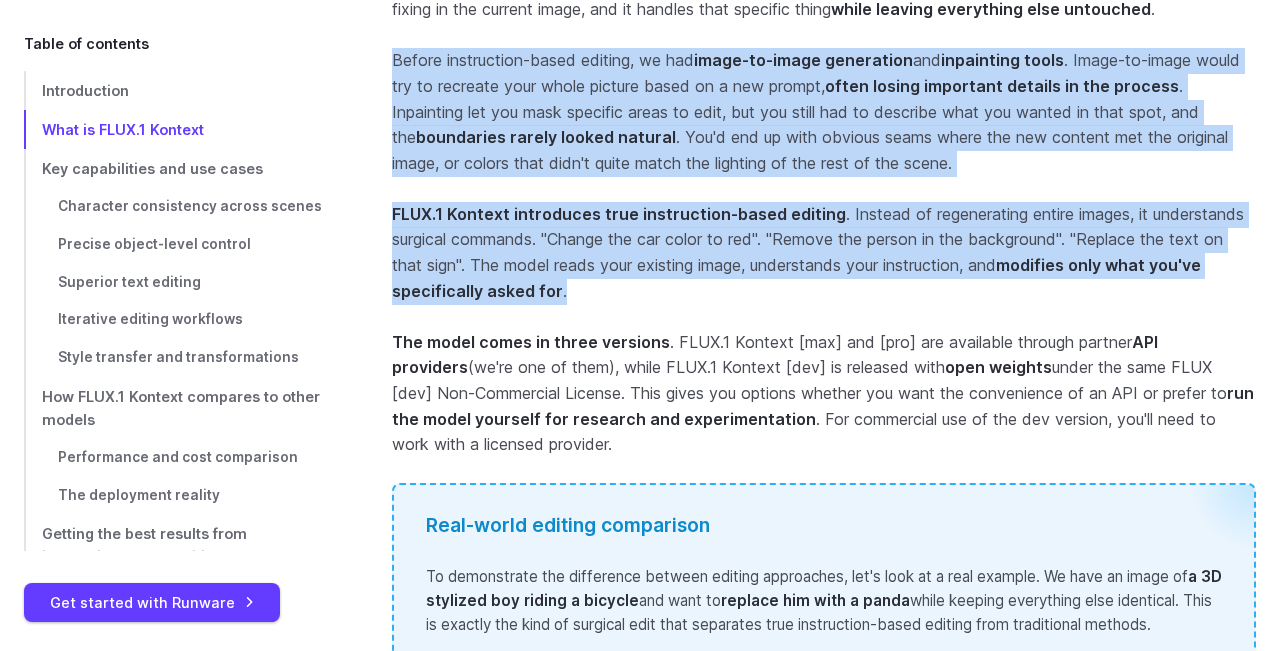 scroll, scrollTop: 2630, scrollLeft: 0, axis: vertical 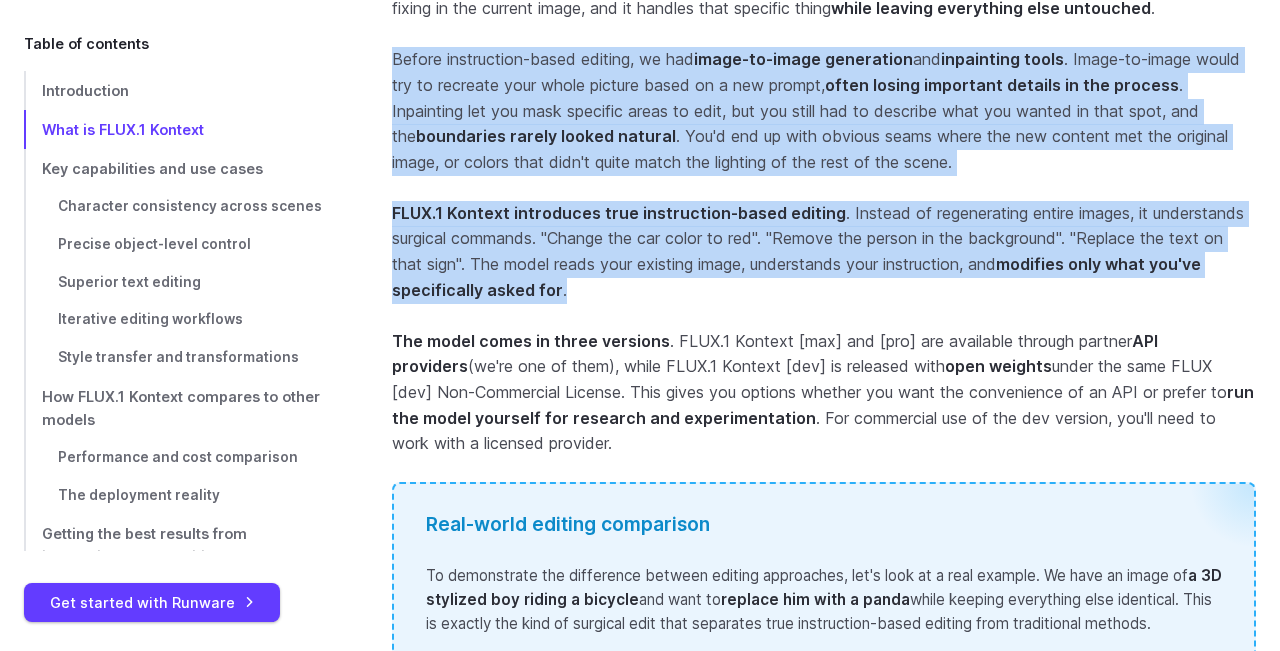 click on "FLUX.1 Kontext introduces true instruction-based editing . Instead of regenerating entire images, it understands surgical commands. "Change the car color to red". "Remove the person in the background". "Replace the text on that sign". The model reads your existing image, understands your instruction, and  modifies only what you've specifically asked for ." at bounding box center (824, 252) 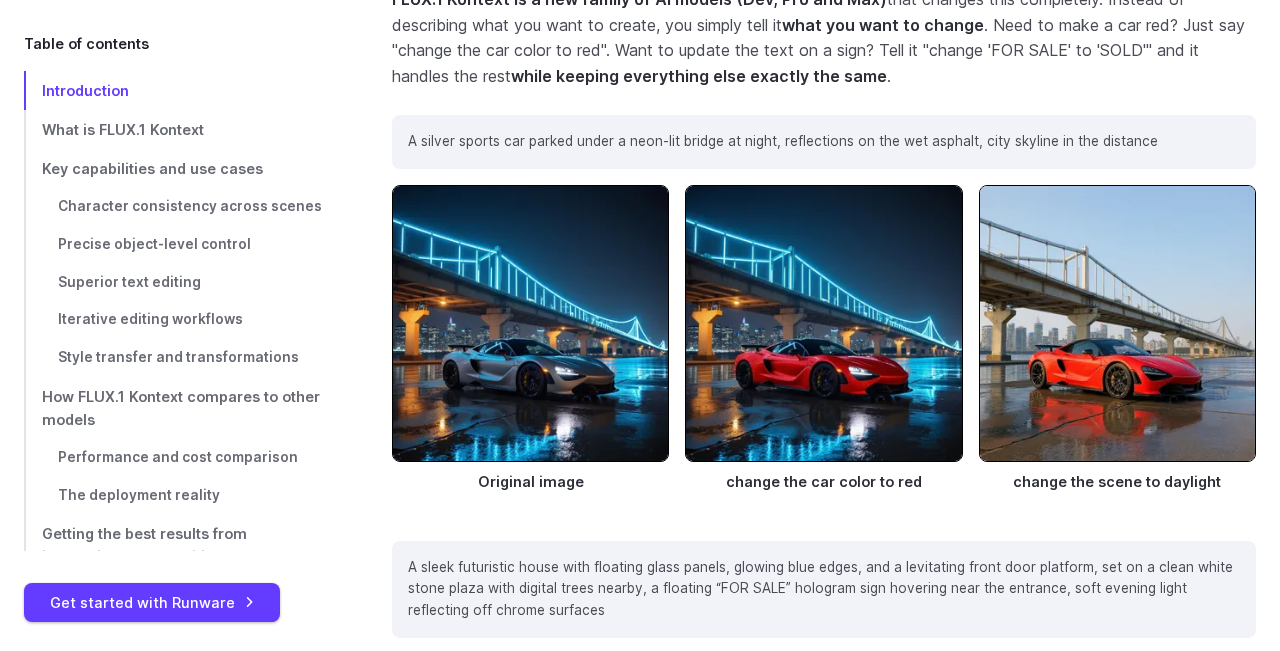 scroll, scrollTop: 0, scrollLeft: 0, axis: both 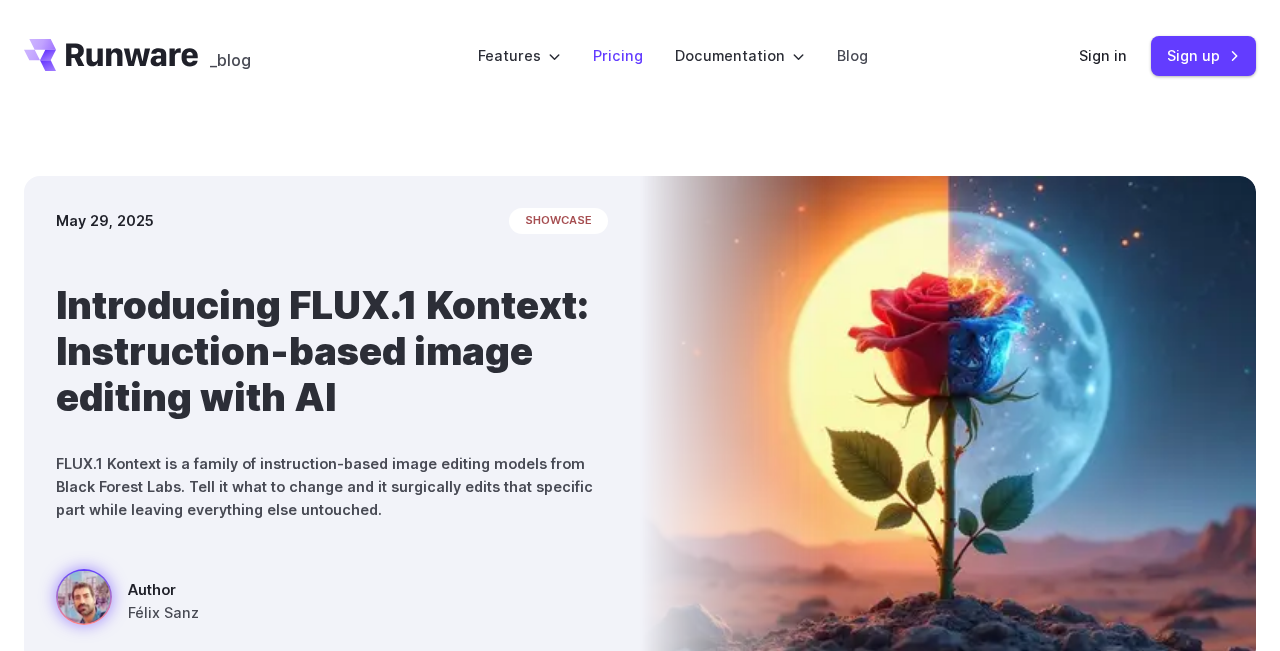 click on "Pricing" at bounding box center [618, 55] 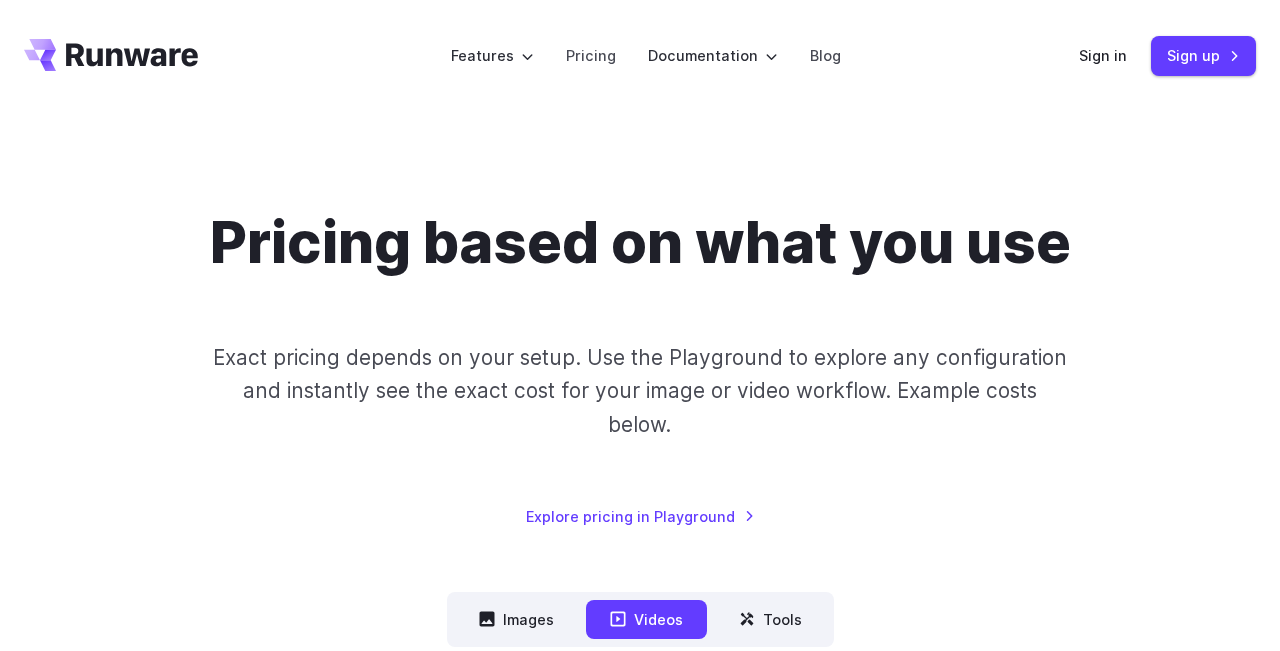 scroll, scrollTop: 0, scrollLeft: 0, axis: both 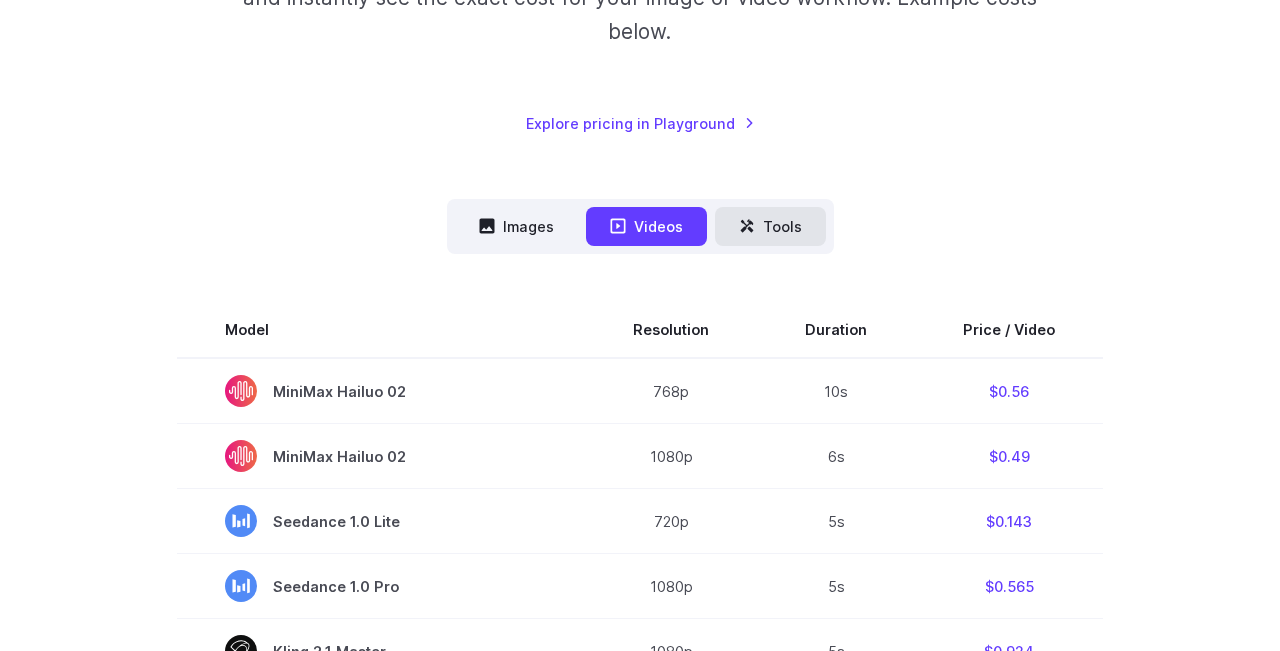 click on "Tools" at bounding box center (770, 226) 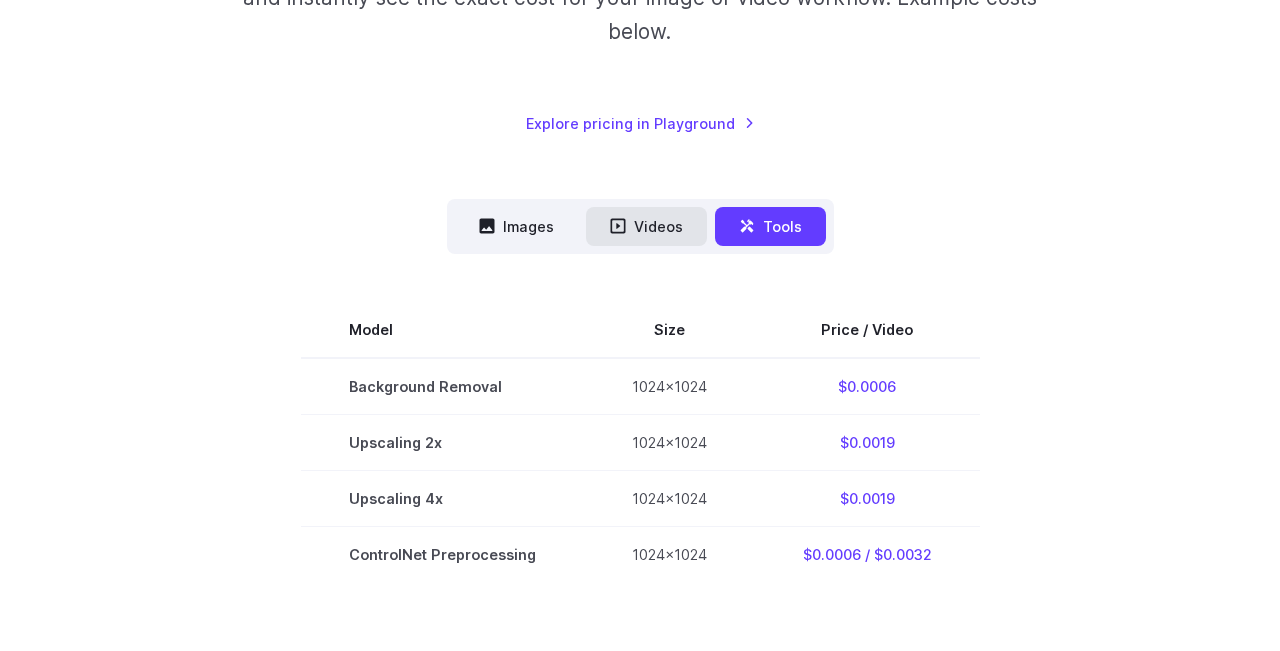 click on "Videos" at bounding box center (646, 226) 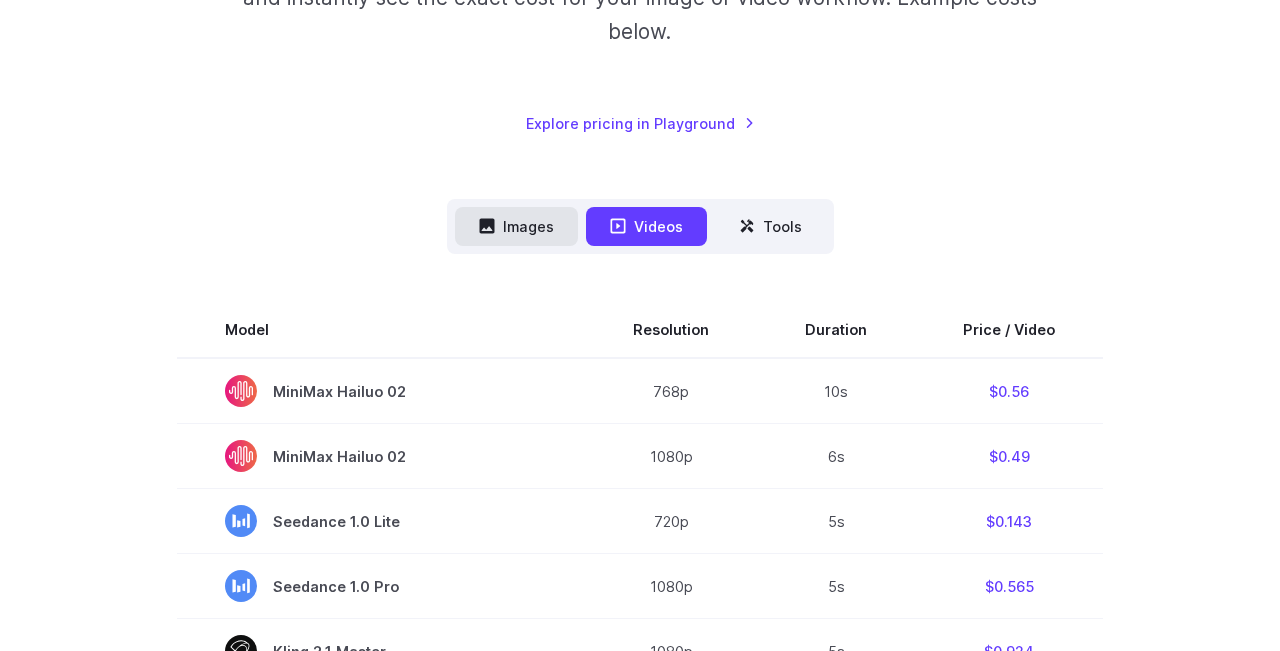 click on "Images" at bounding box center [516, 226] 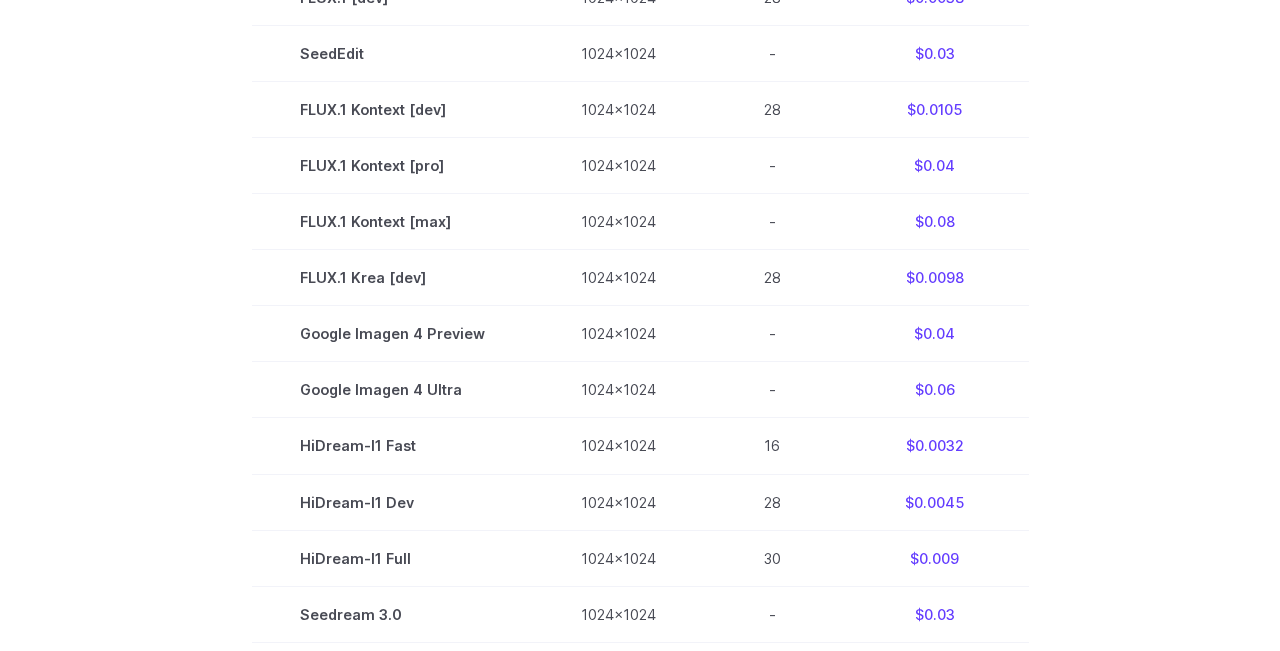 scroll, scrollTop: 0, scrollLeft: 0, axis: both 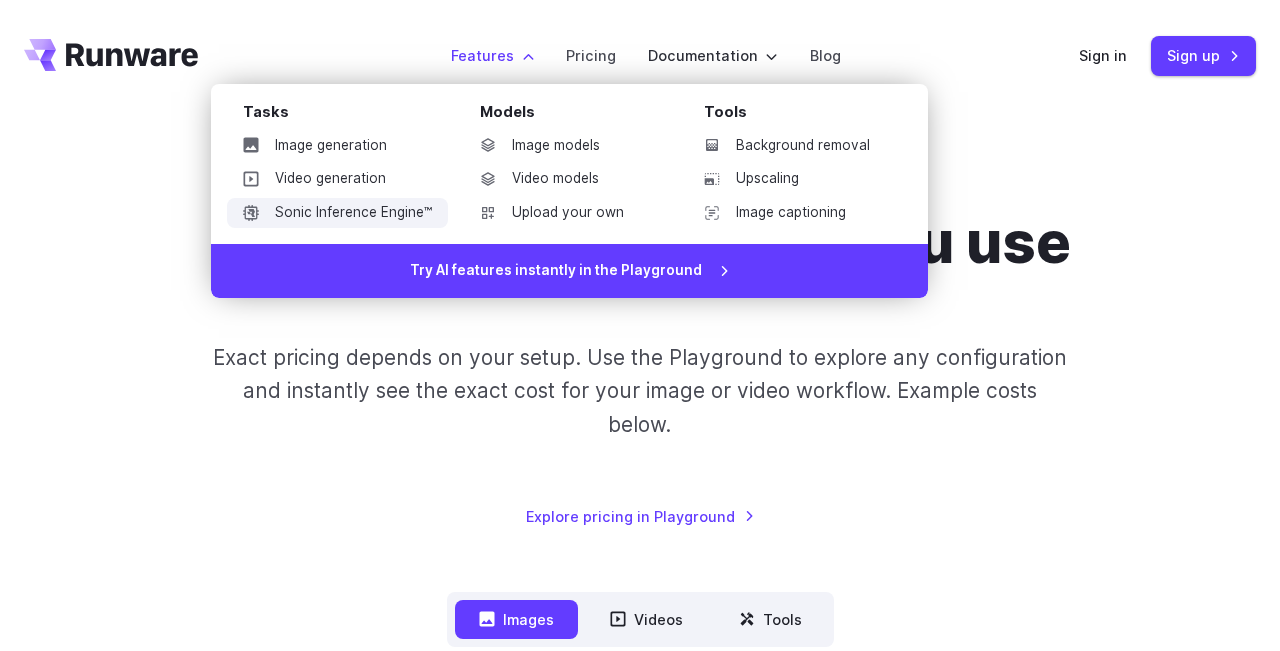 click on "Sonic Inference Engine™" at bounding box center (337, 213) 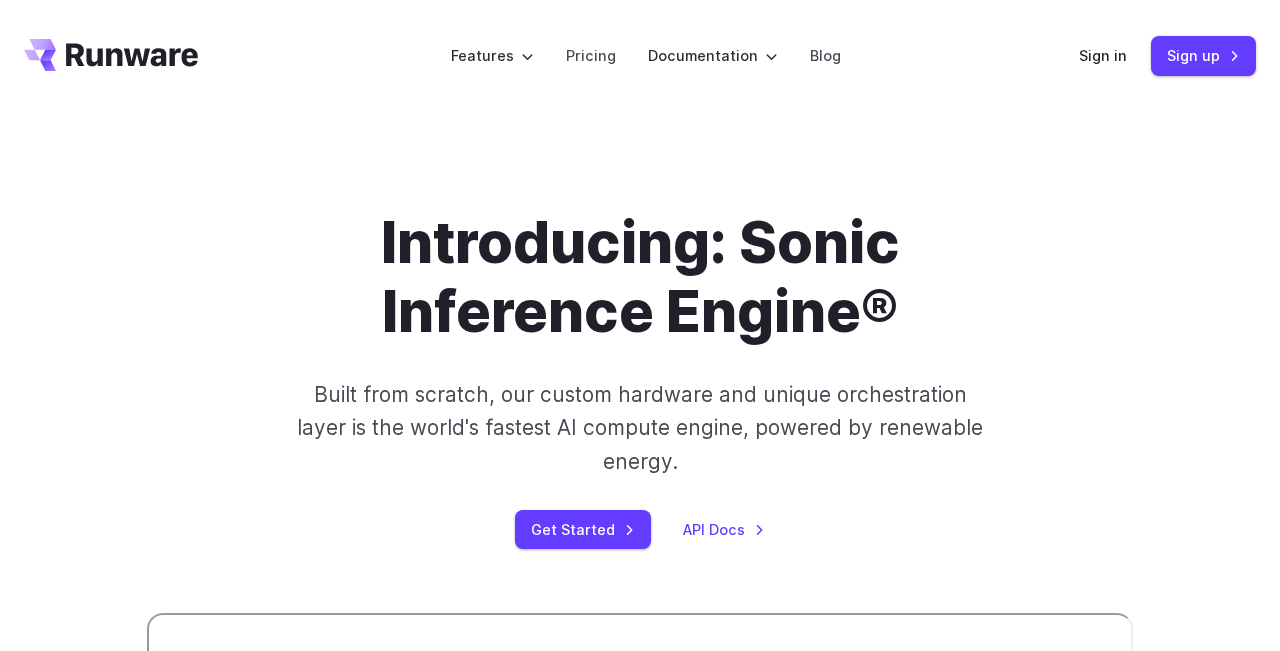 scroll, scrollTop: 60, scrollLeft: 0, axis: vertical 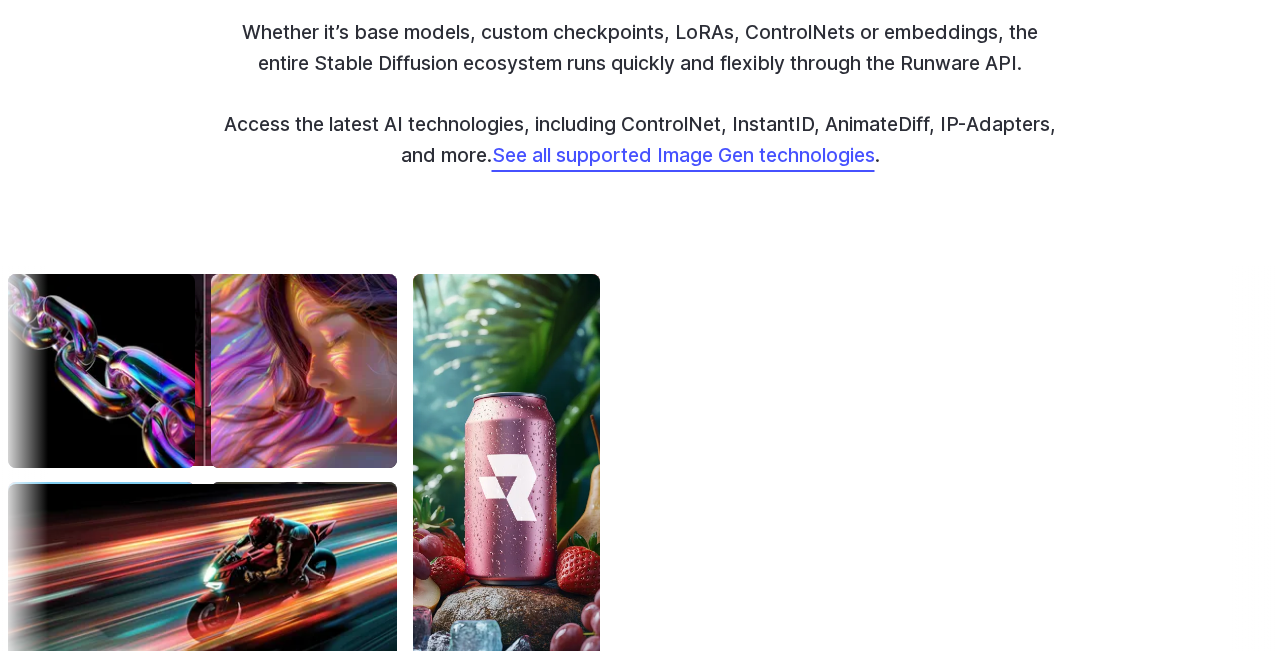 drag, startPoint x: 395, startPoint y: 96, endPoint x: 537, endPoint y: 493, distance: 421.63135 